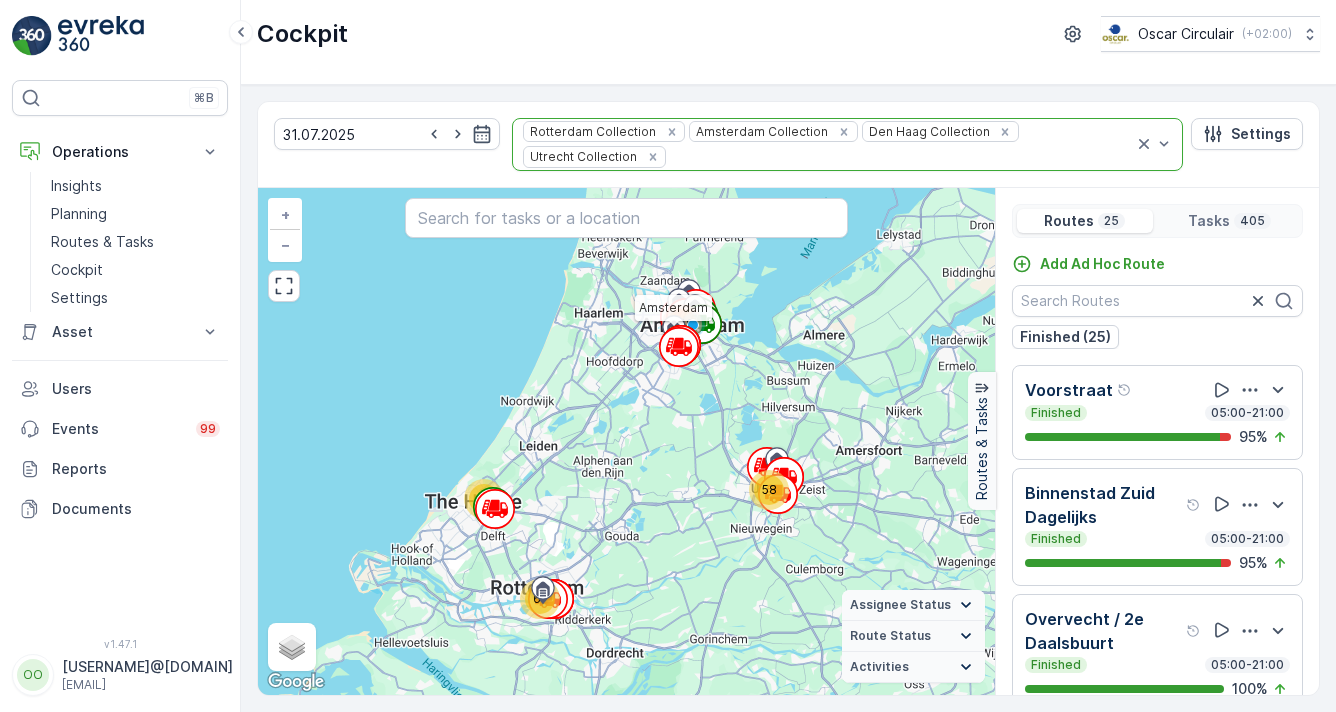 scroll, scrollTop: 0, scrollLeft: 0, axis: both 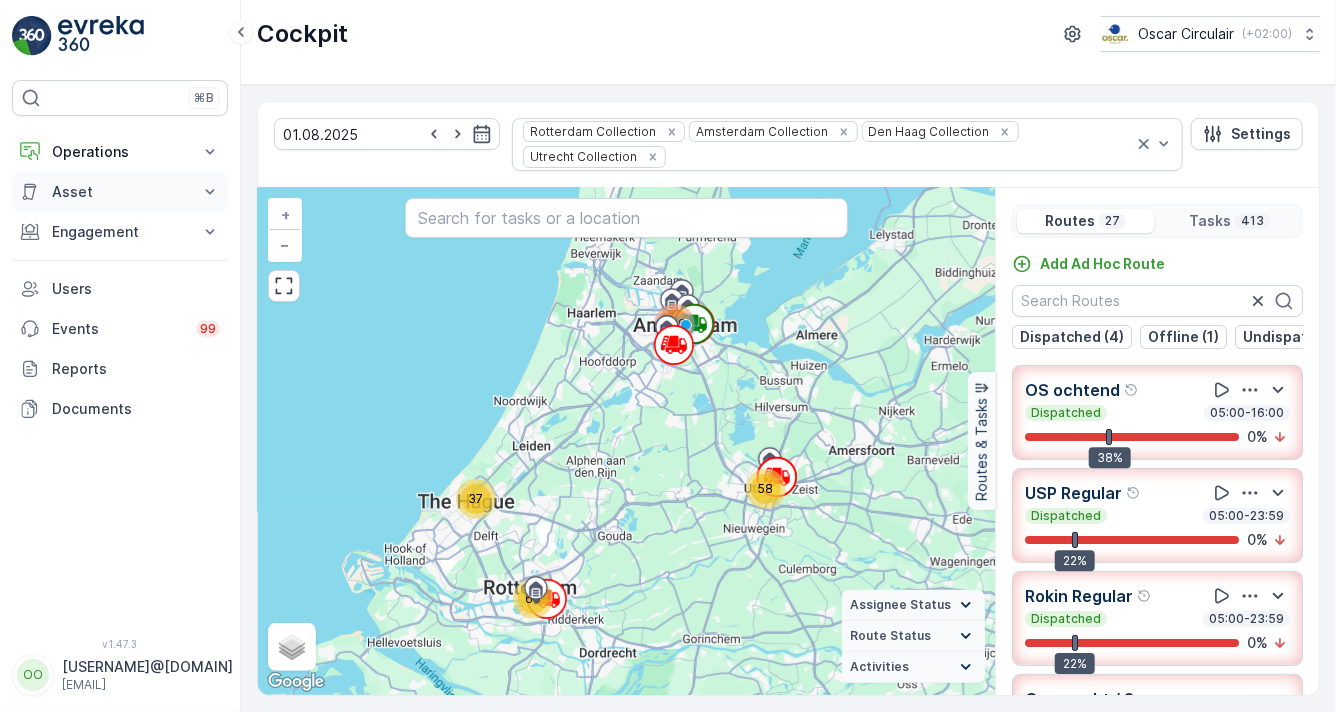 click on "Asset" at bounding box center [120, 192] 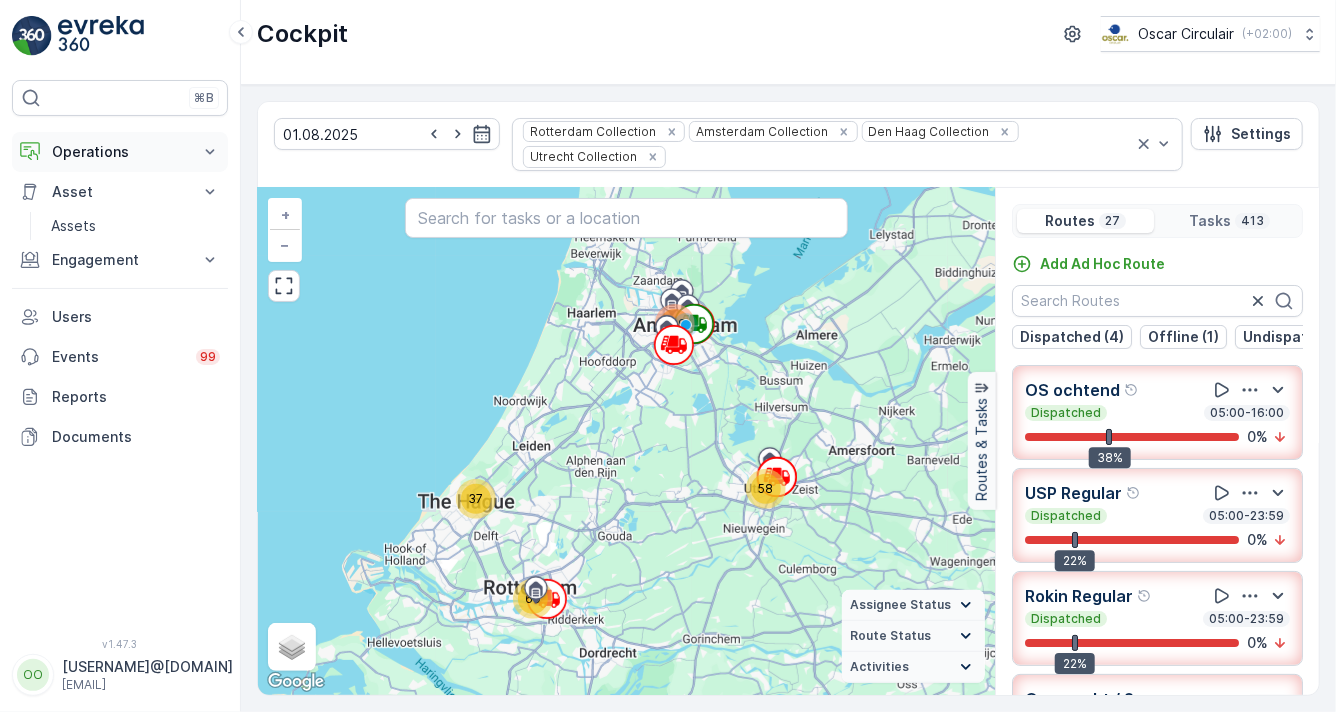 click on "Operations" at bounding box center (120, 152) 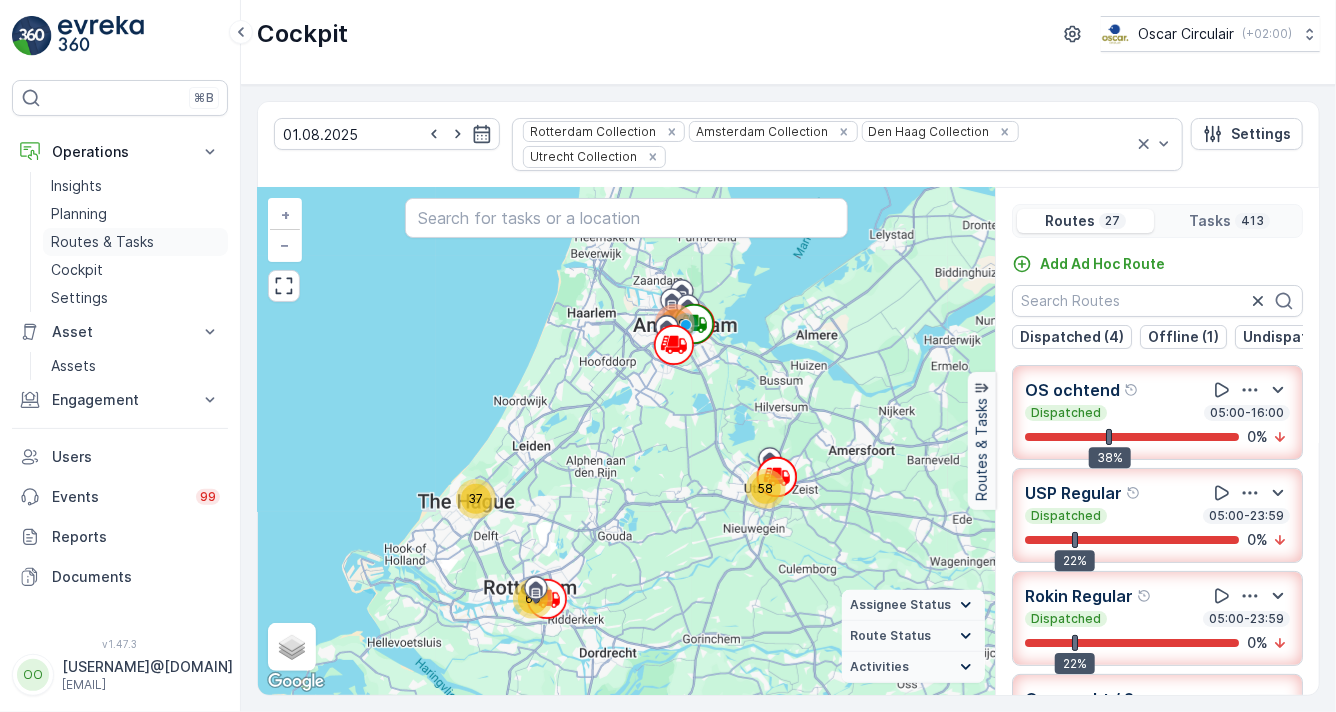 click on "Routes & Tasks" at bounding box center (102, 242) 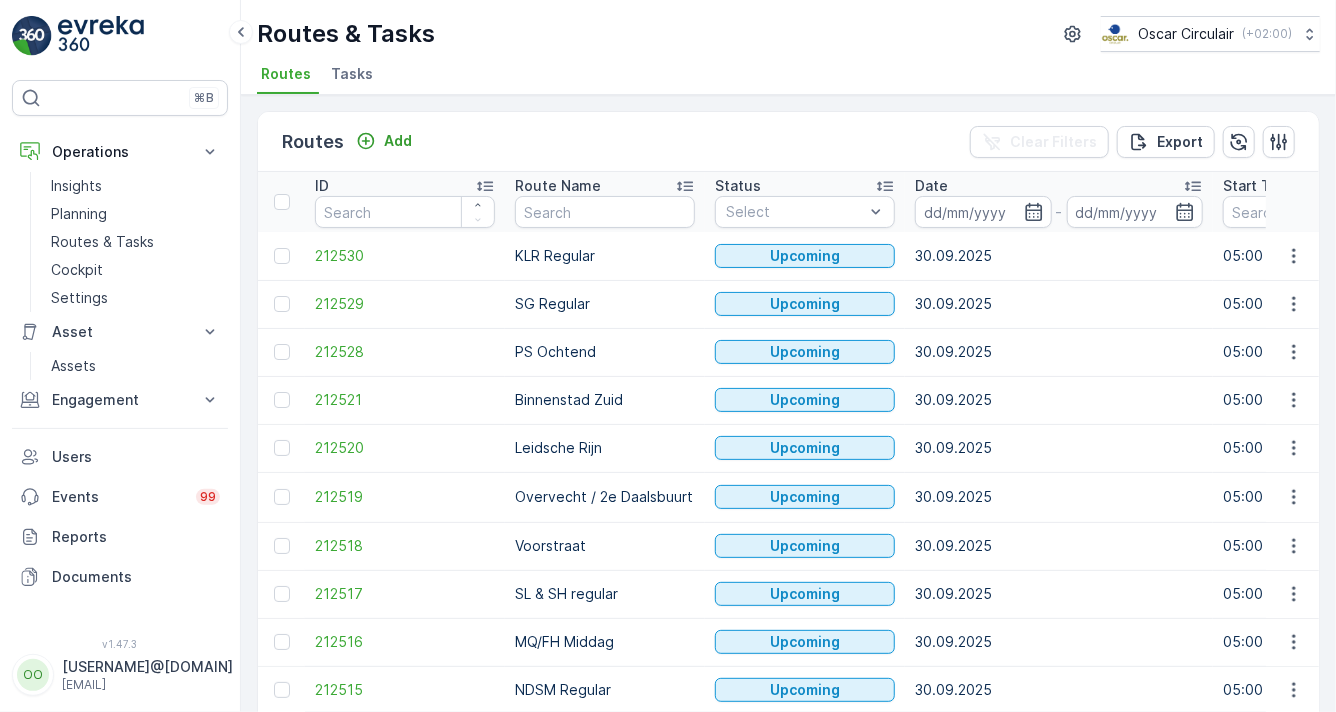 click on "Tasks" at bounding box center (352, 74) 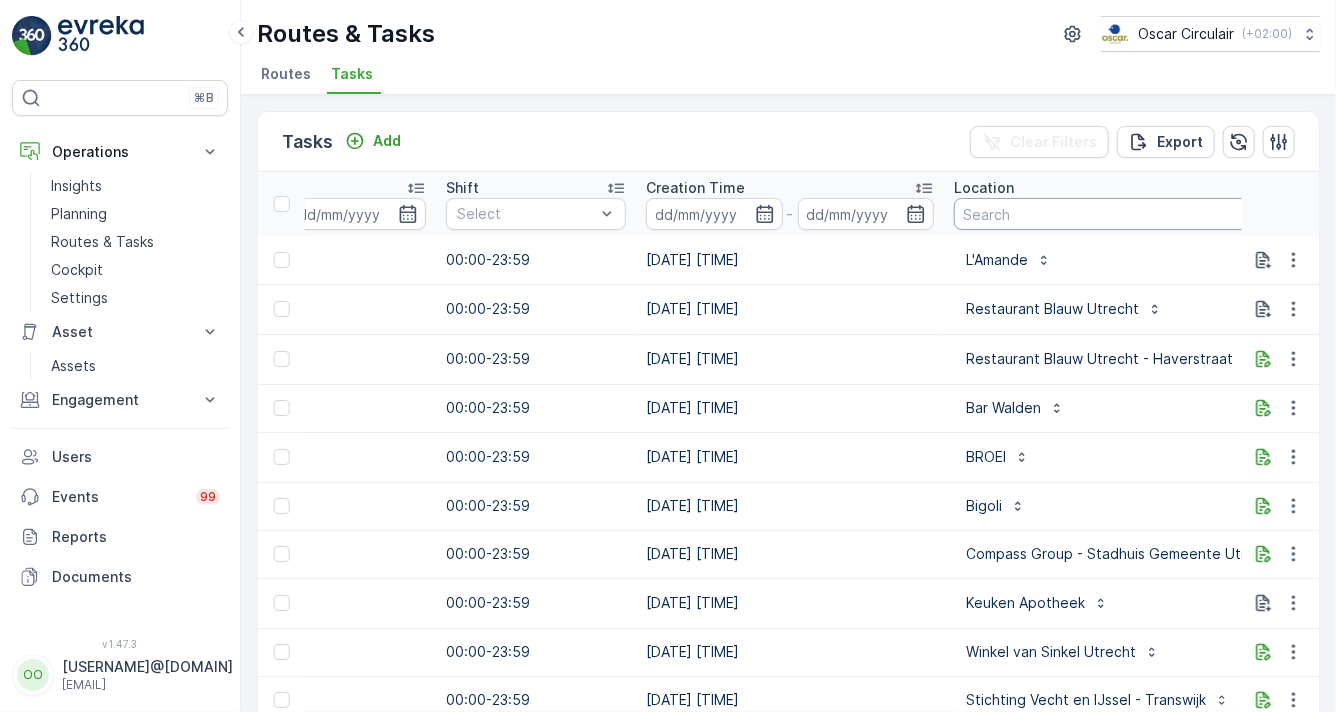 scroll, scrollTop: 0, scrollLeft: 1311, axis: horizontal 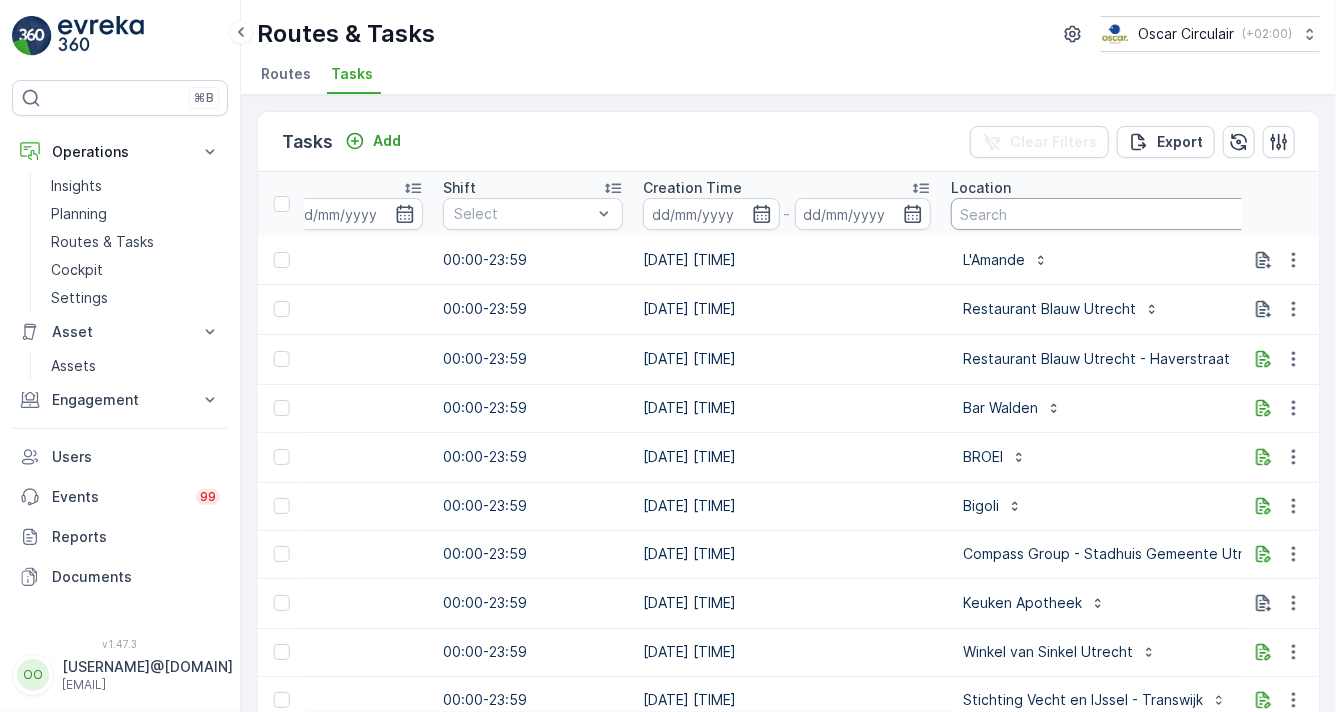 click at bounding box center [1130, 214] 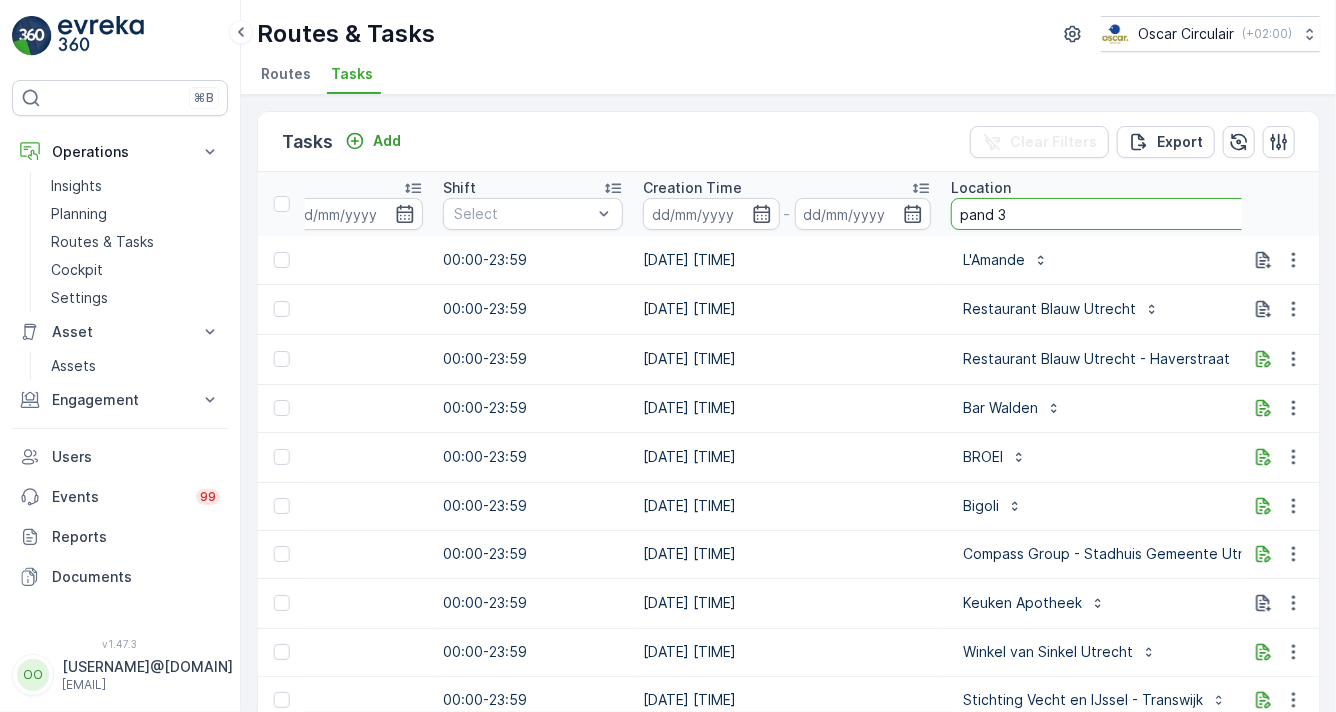 type on "pand 33" 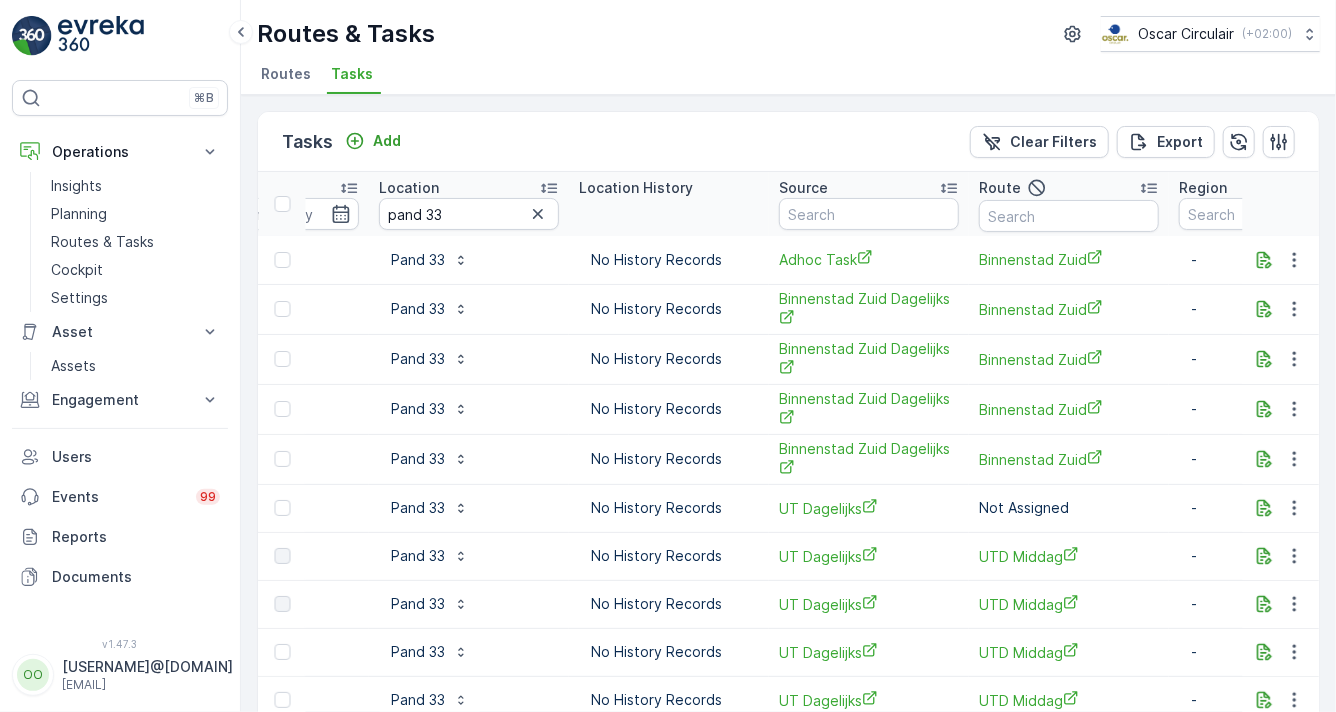 scroll, scrollTop: 0, scrollLeft: 1881, axis: horizontal 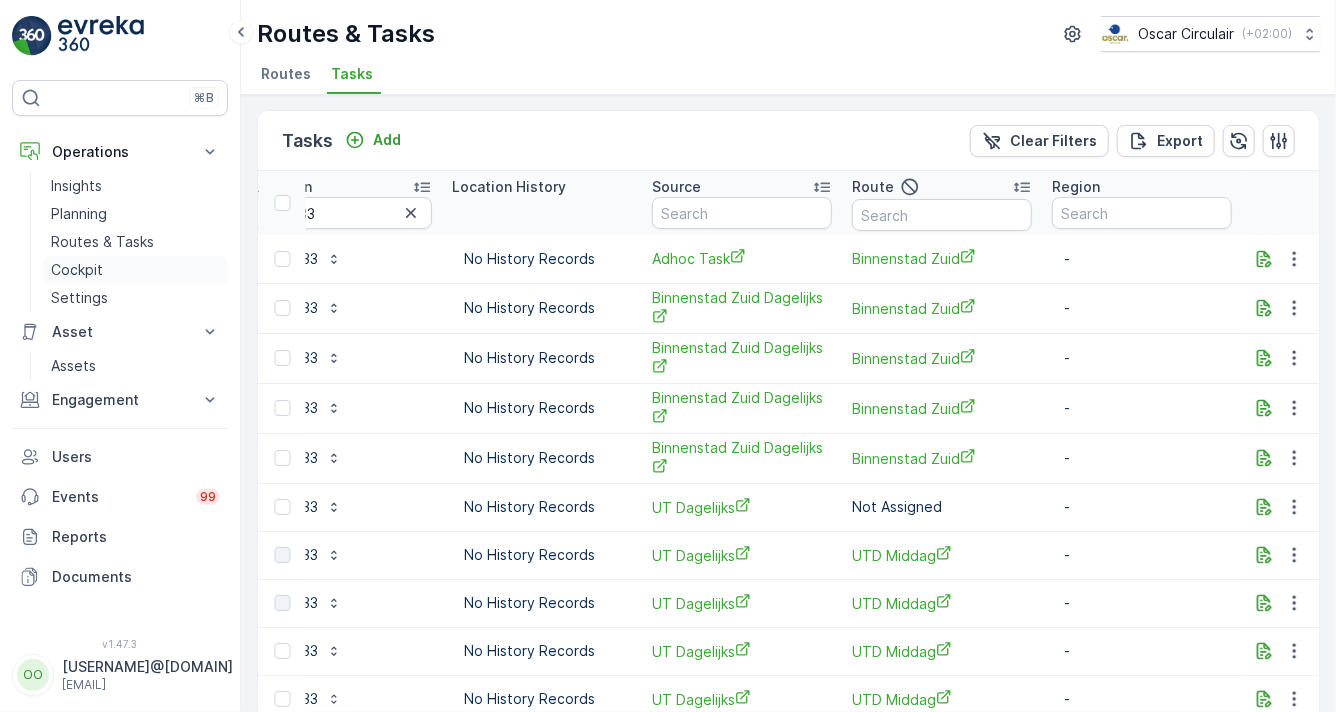 click on "Cockpit" at bounding box center [135, 270] 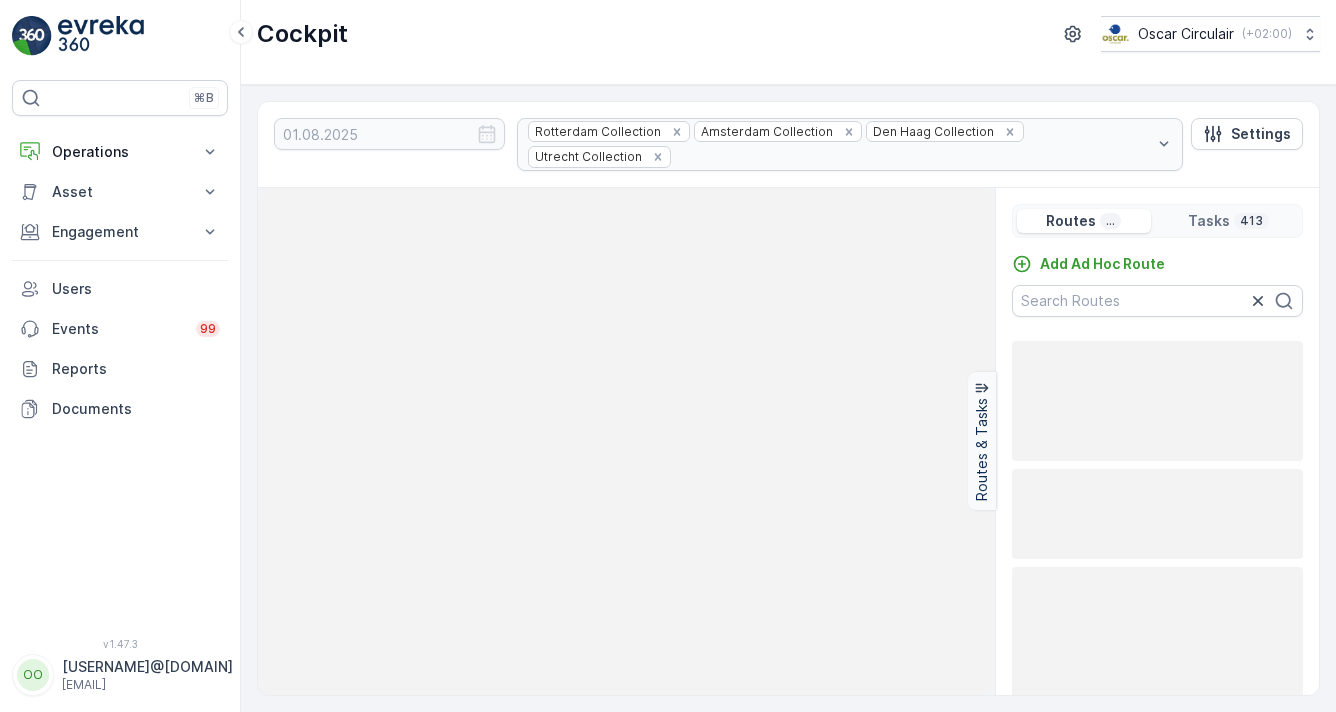 scroll, scrollTop: 0, scrollLeft: 0, axis: both 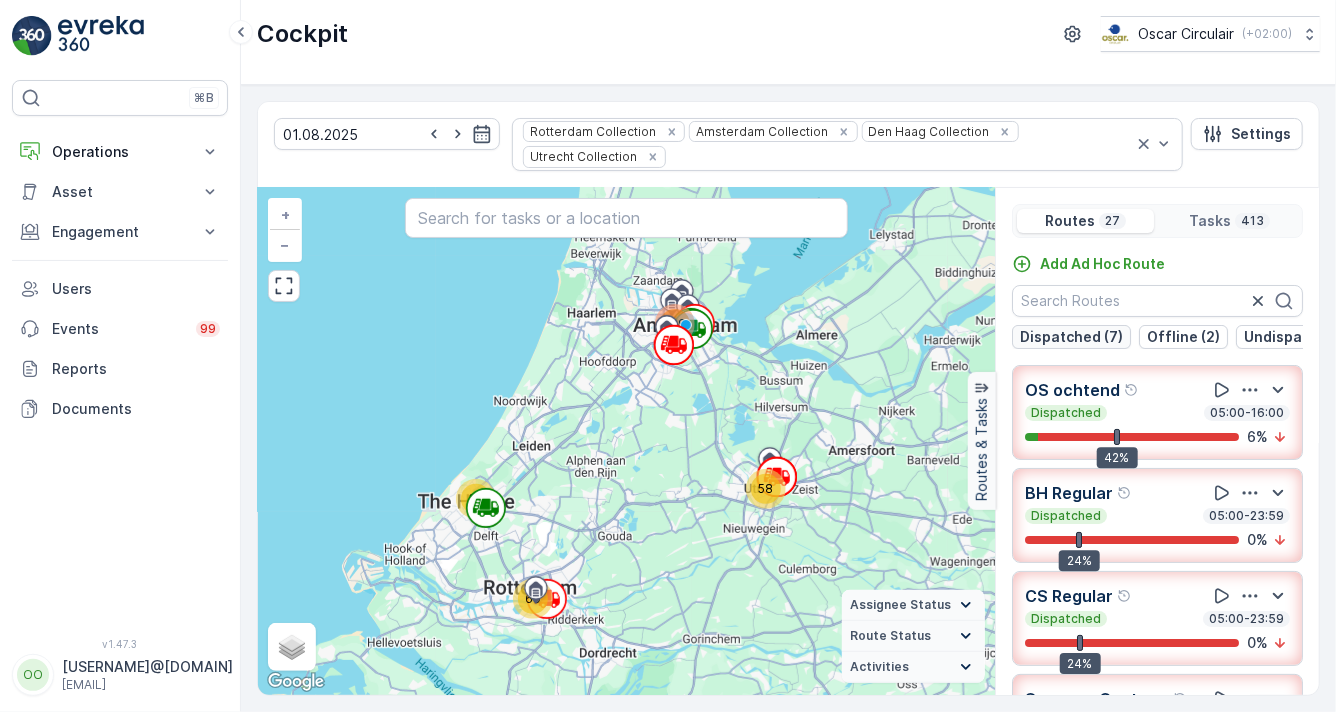 click on "Dispatched   (7)" at bounding box center [1071, 337] 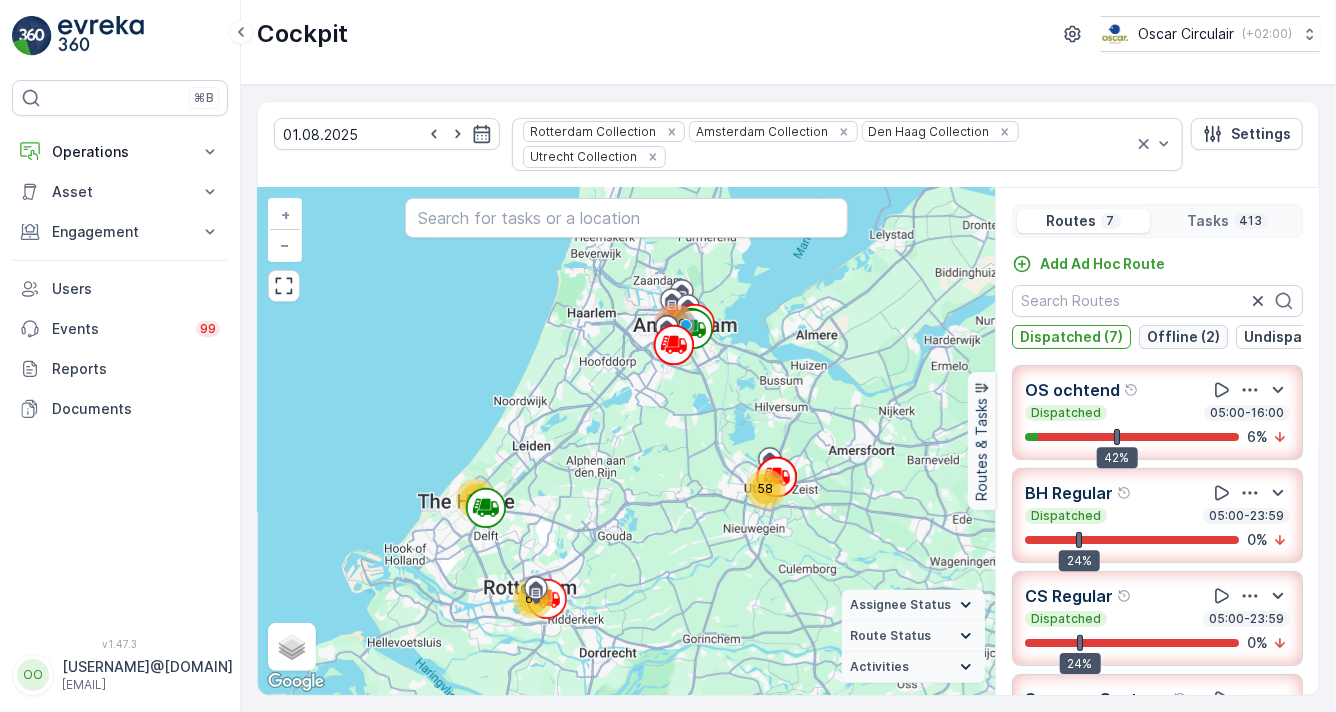 click on "Offline   (2)" at bounding box center (1183, 337) 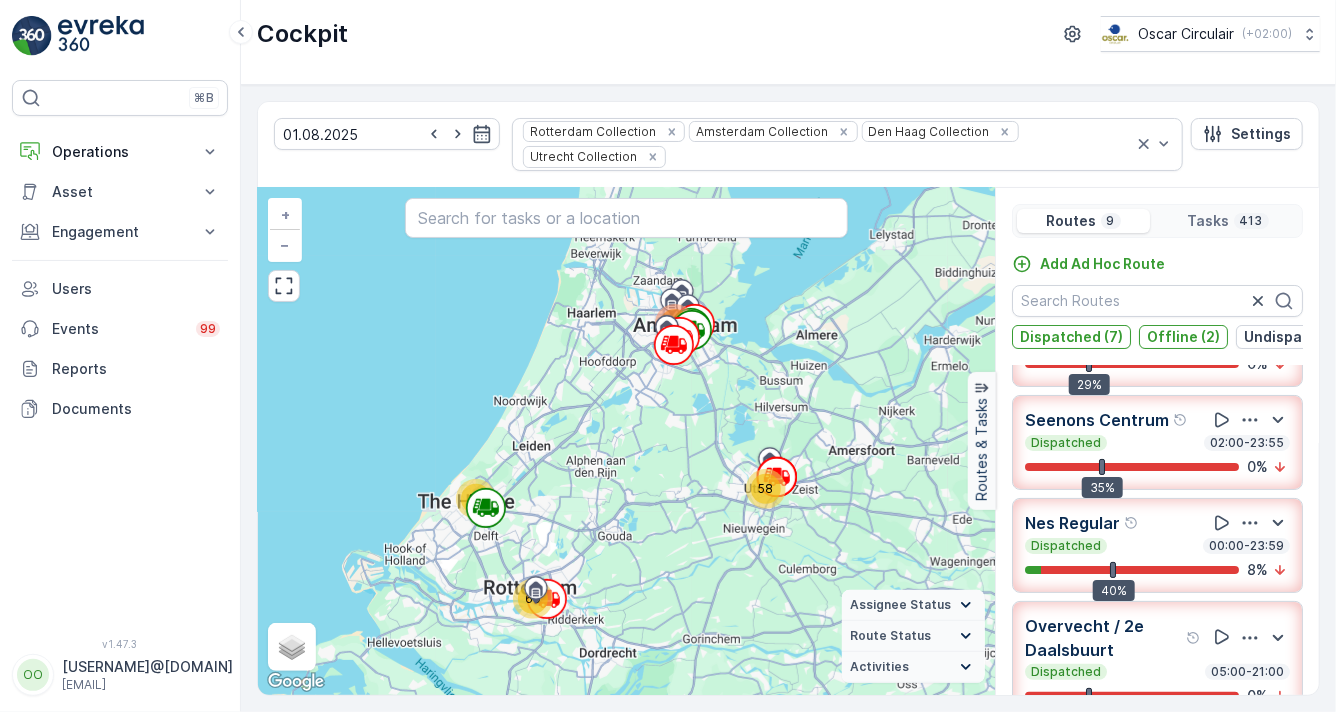 scroll, scrollTop: 567, scrollLeft: 0, axis: vertical 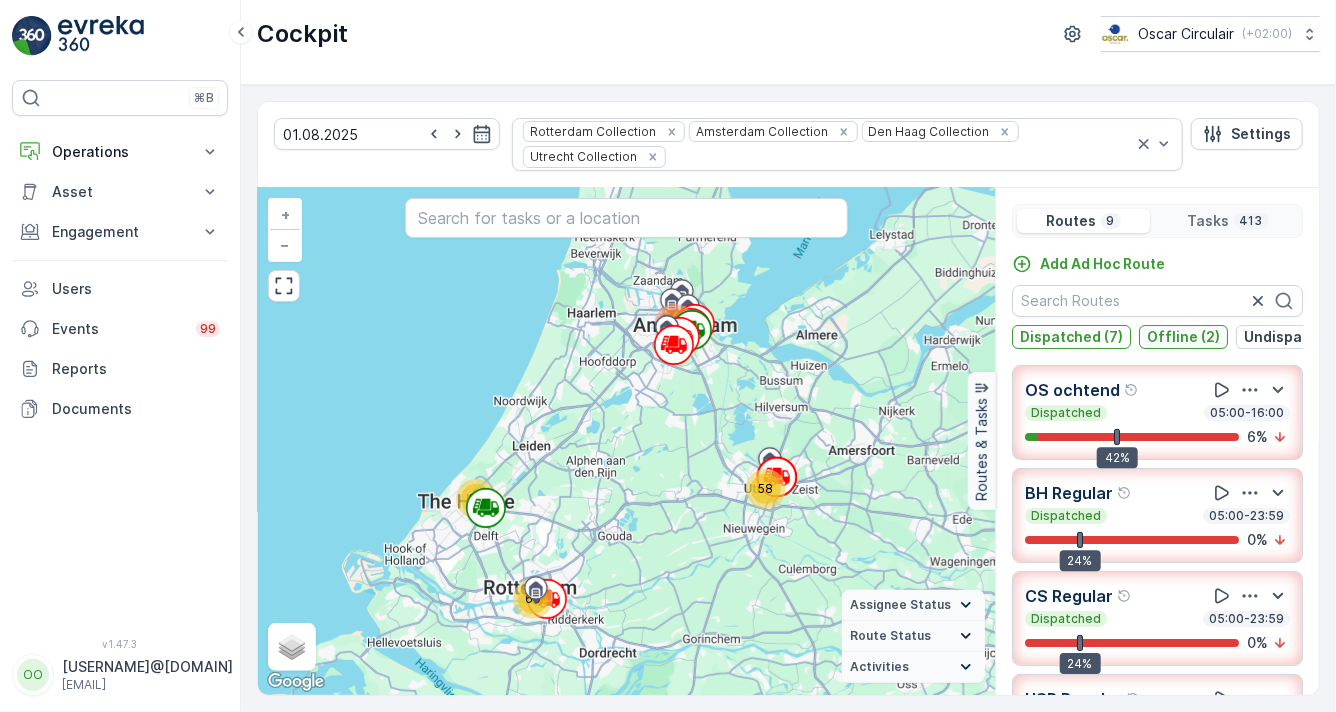 drag, startPoint x: 1183, startPoint y: 308, endPoint x: 1124, endPoint y: 313, distance: 59.211487 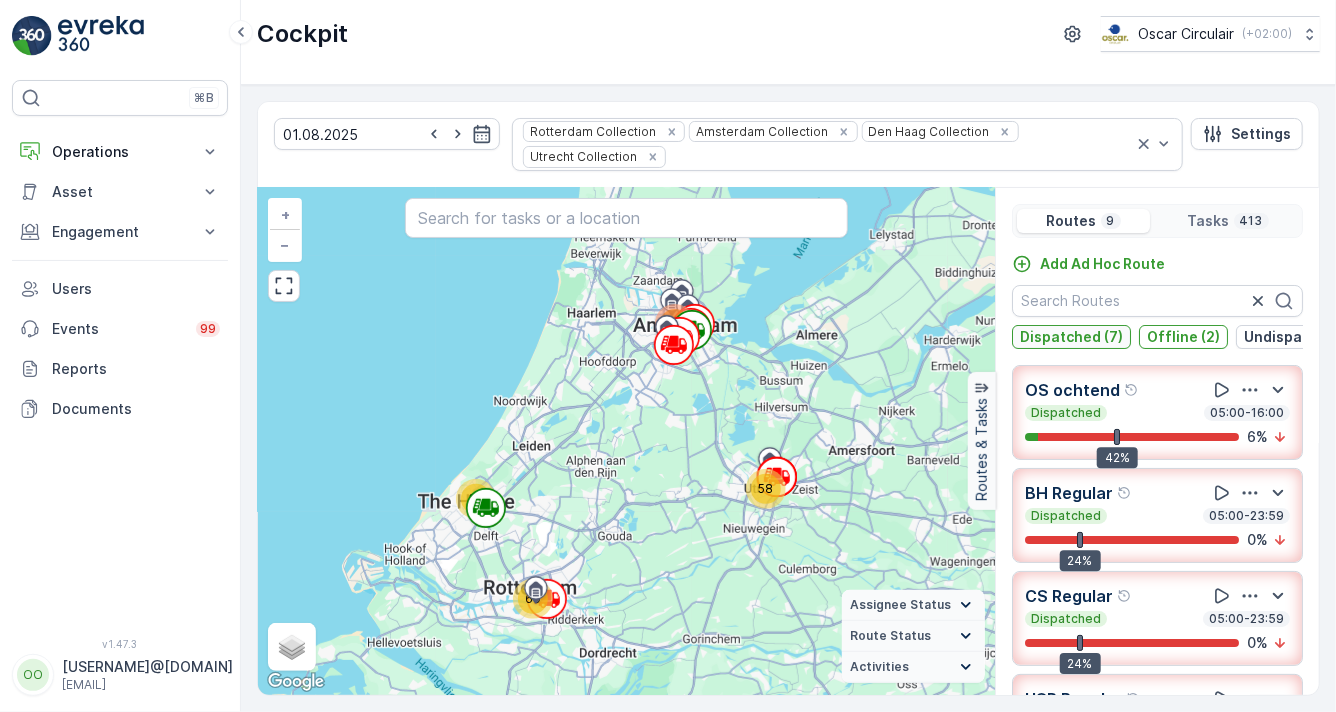 click on "Offline   (2)" at bounding box center [1183, 337] 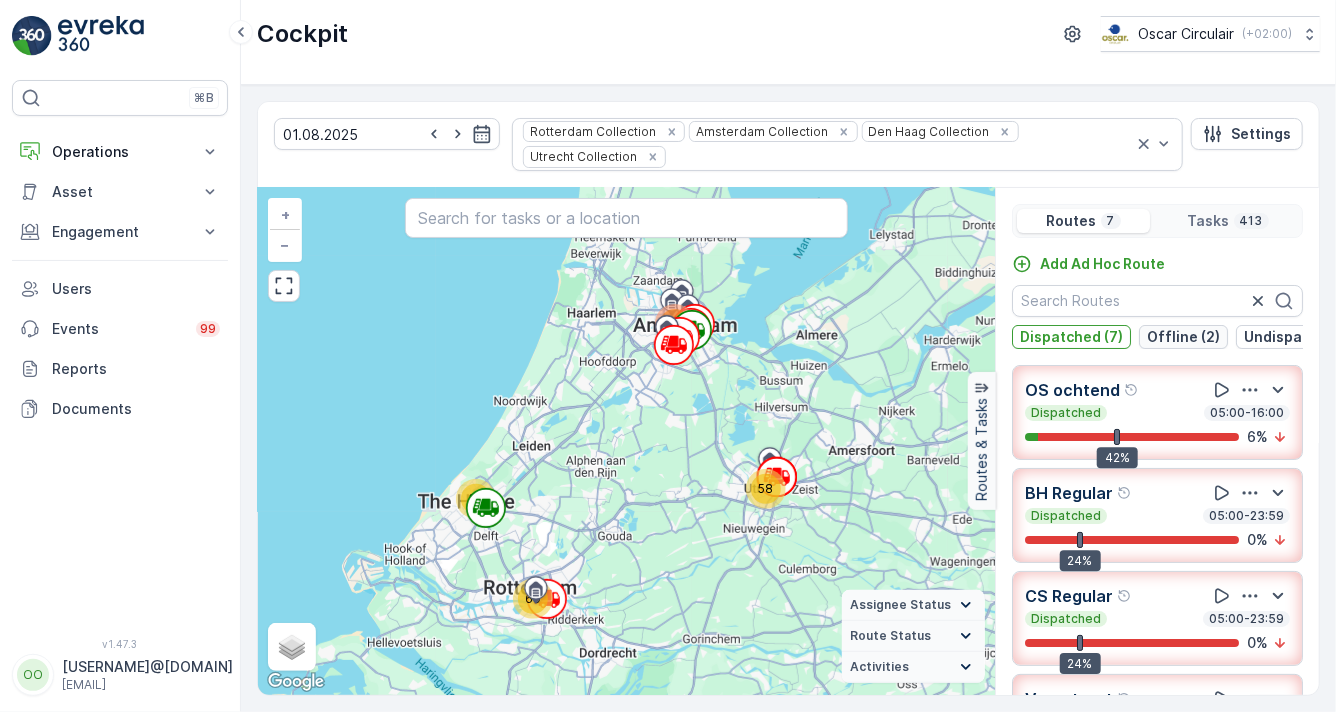 click on "Dispatched   (7)" at bounding box center [1071, 337] 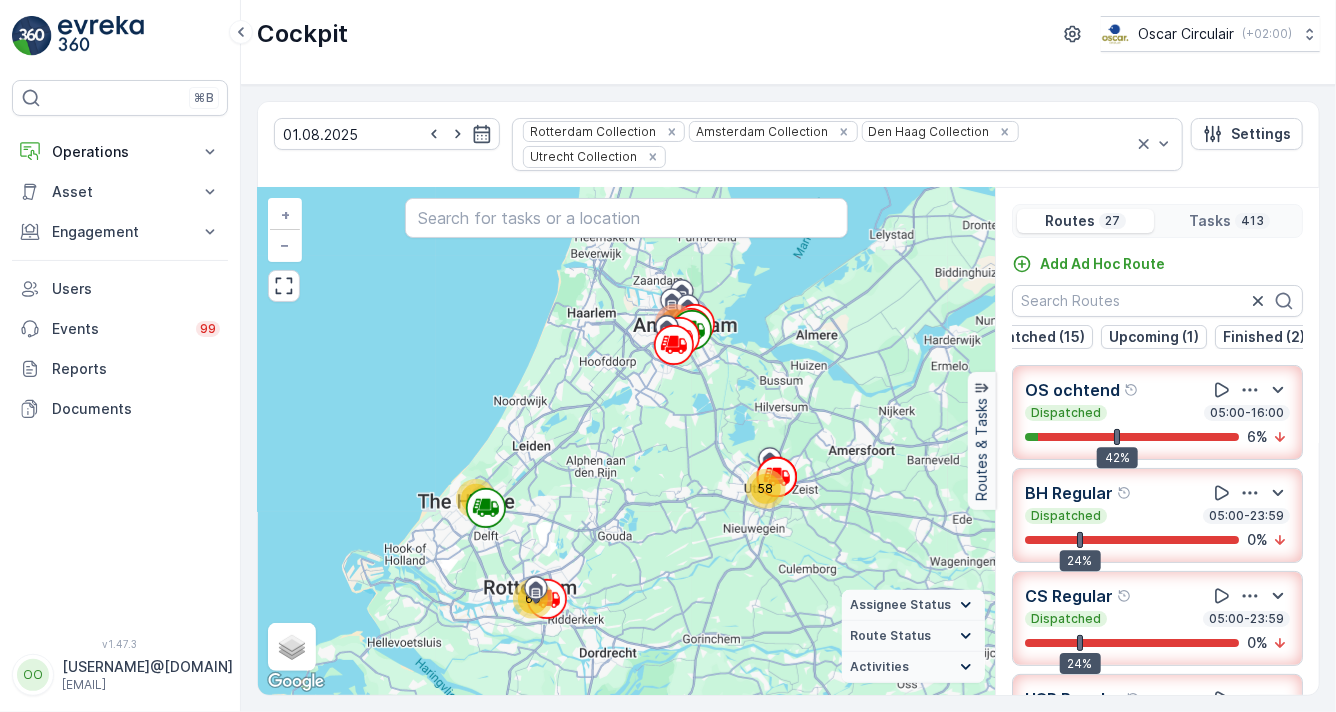 scroll, scrollTop: 0, scrollLeft: 289, axis: horizontal 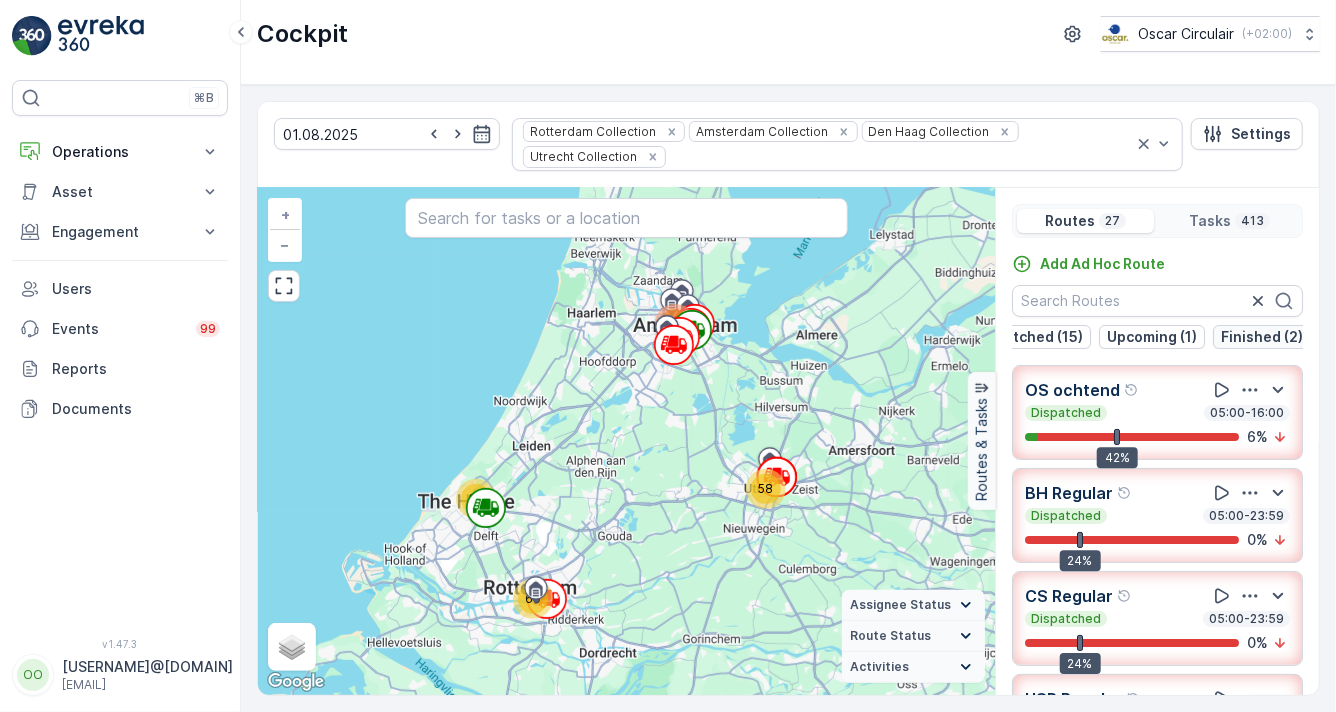 click on "Finished   (2)" at bounding box center (1262, 337) 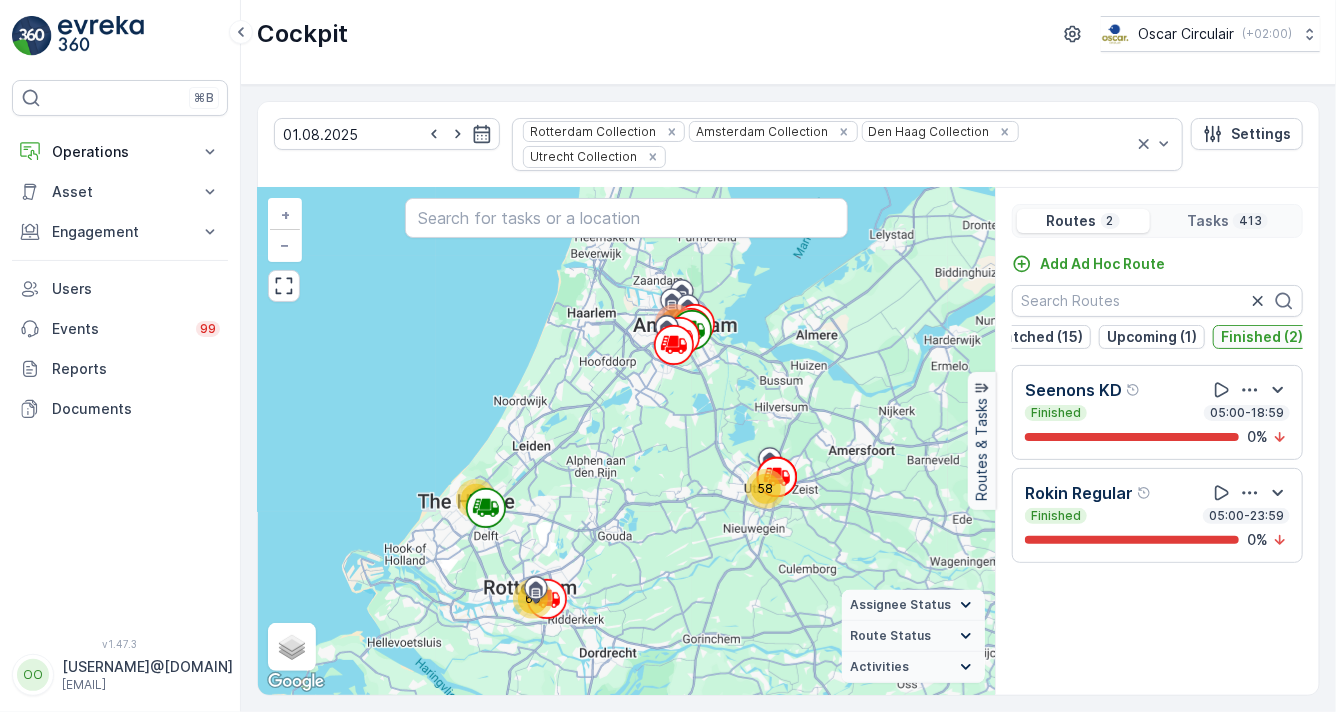 scroll, scrollTop: 0, scrollLeft: 284, axis: horizontal 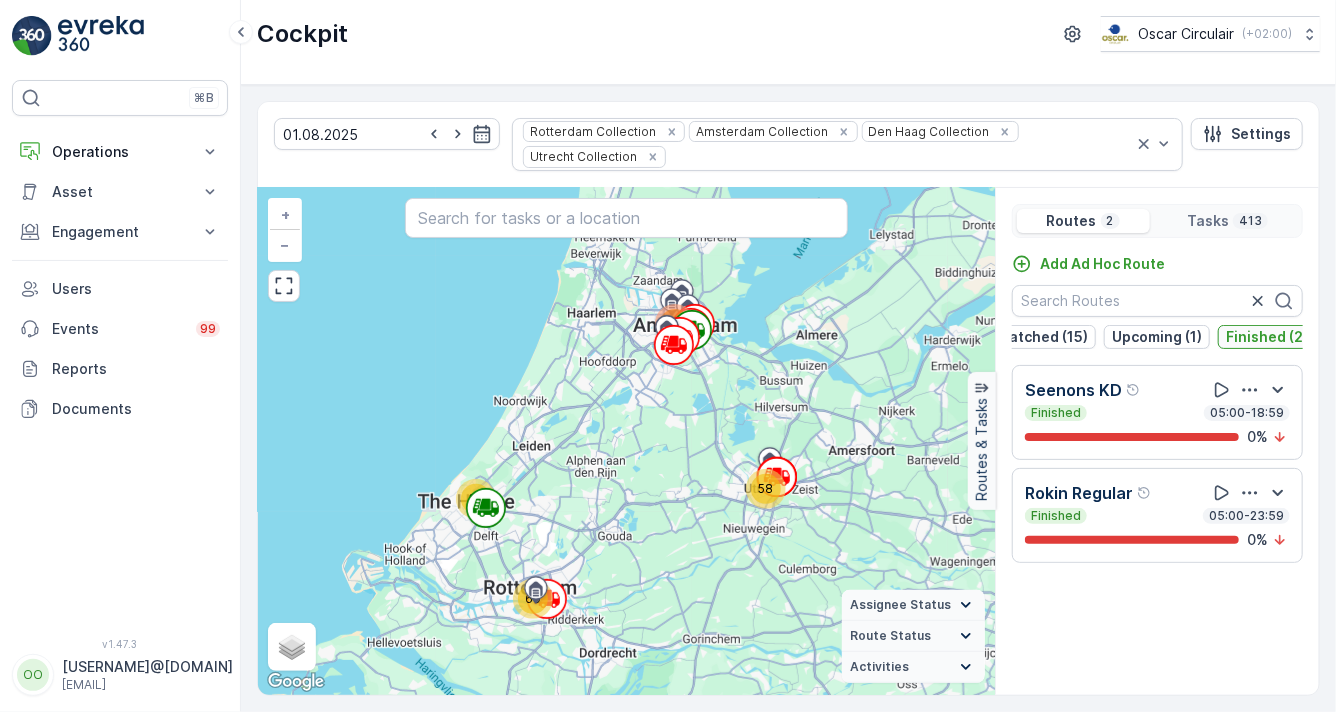click on "Finished   (2)" at bounding box center (1267, 337) 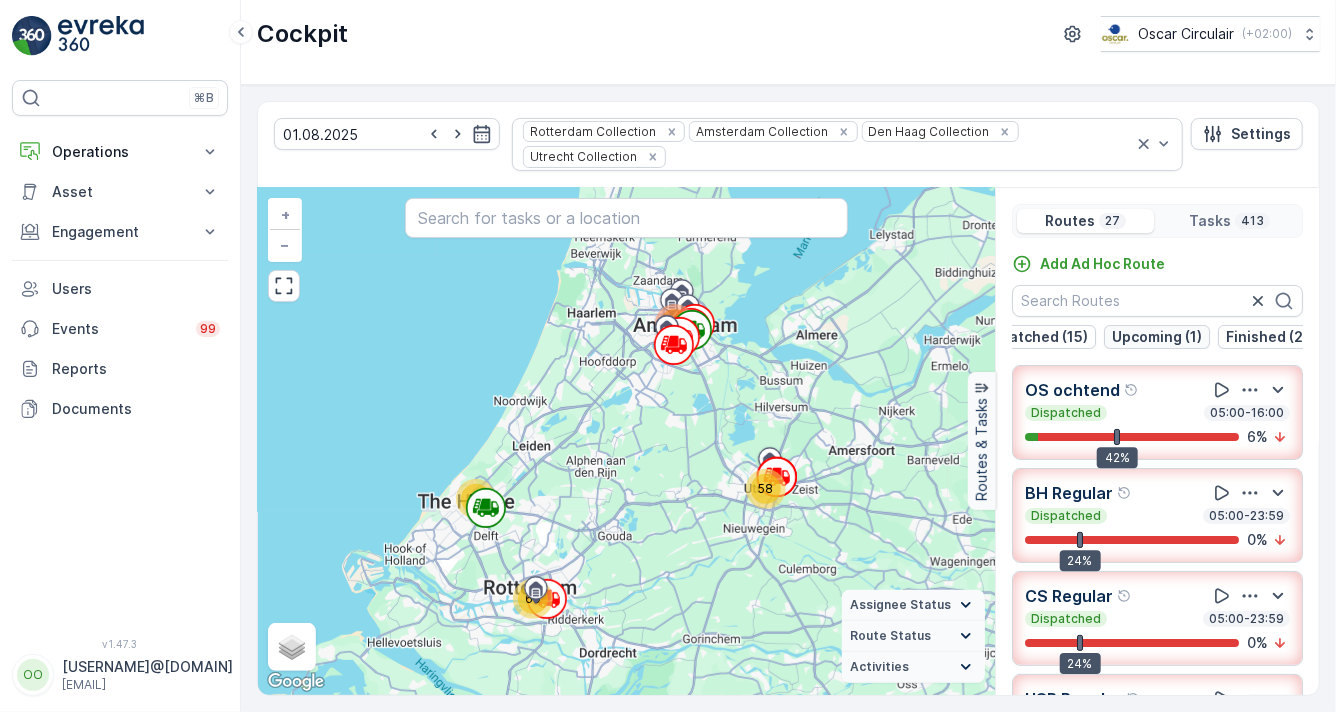 click on "Upcoming   (1)" at bounding box center [1157, 337] 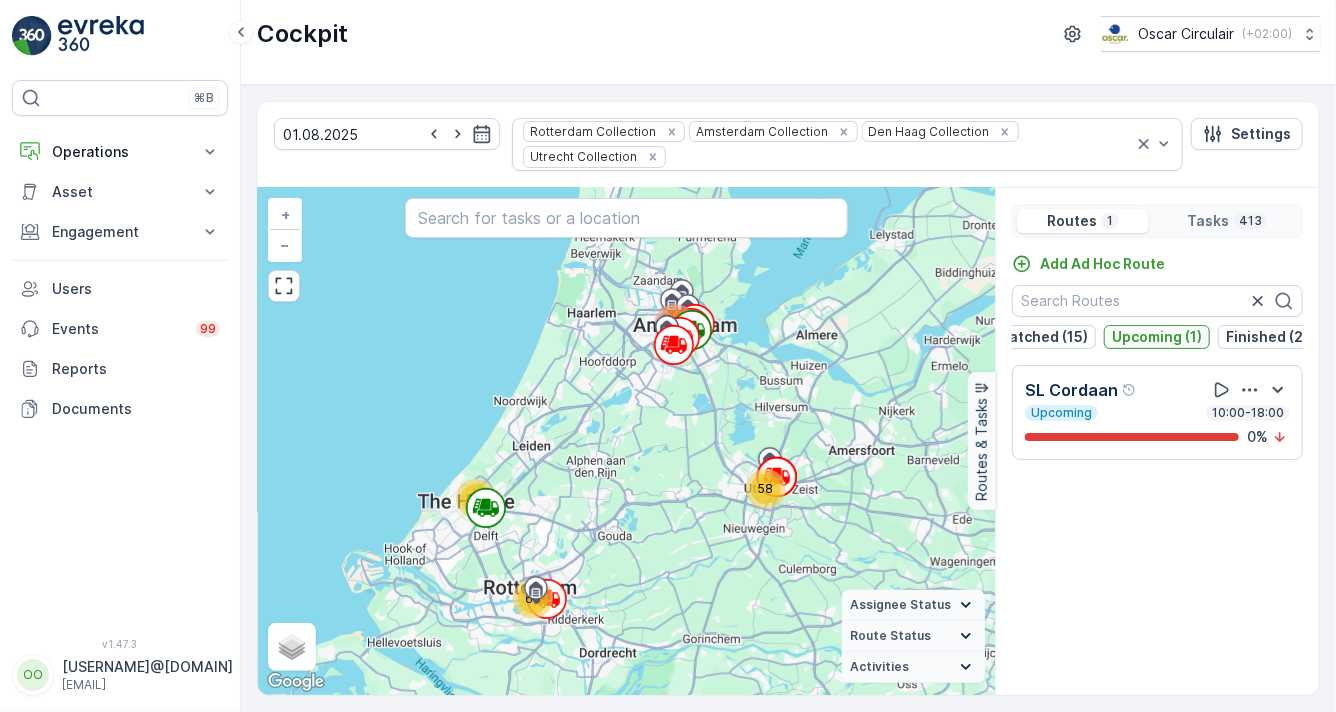 click on "Upcoming   (1)" at bounding box center [1157, 337] 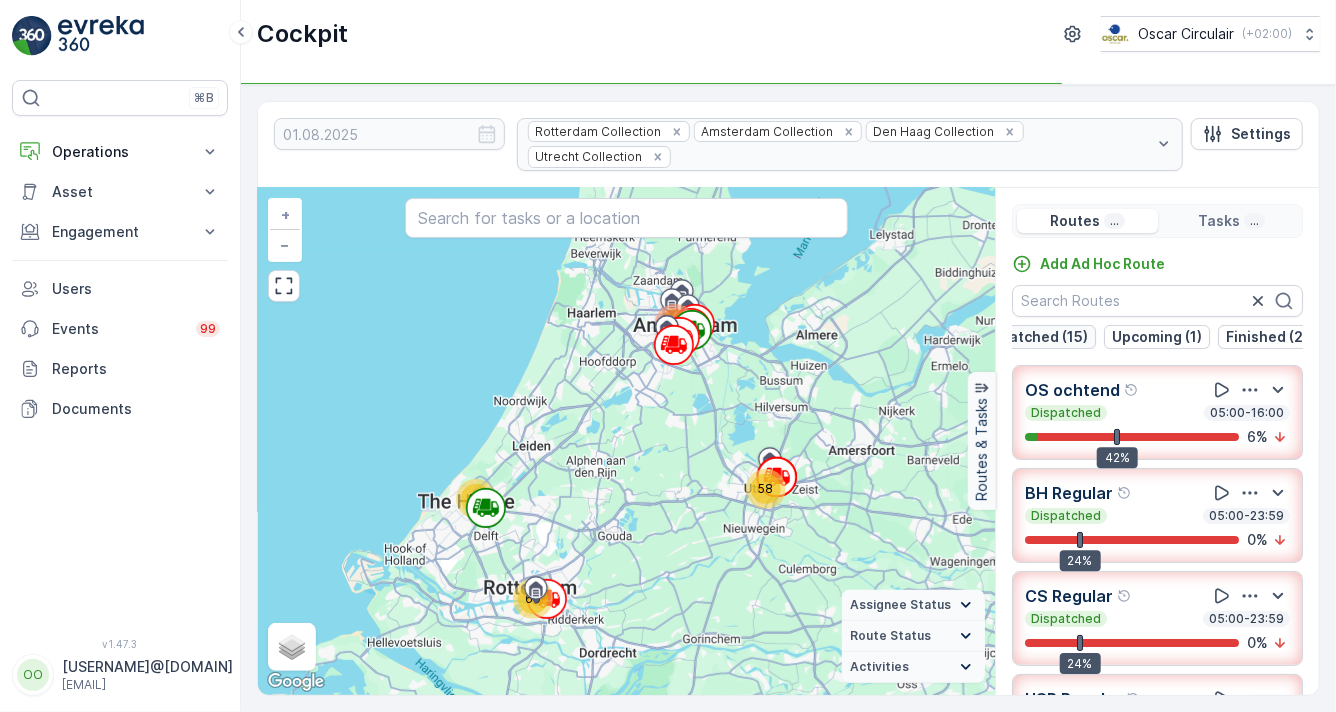 click on "Undispatched   (15)" at bounding box center (1024, 337) 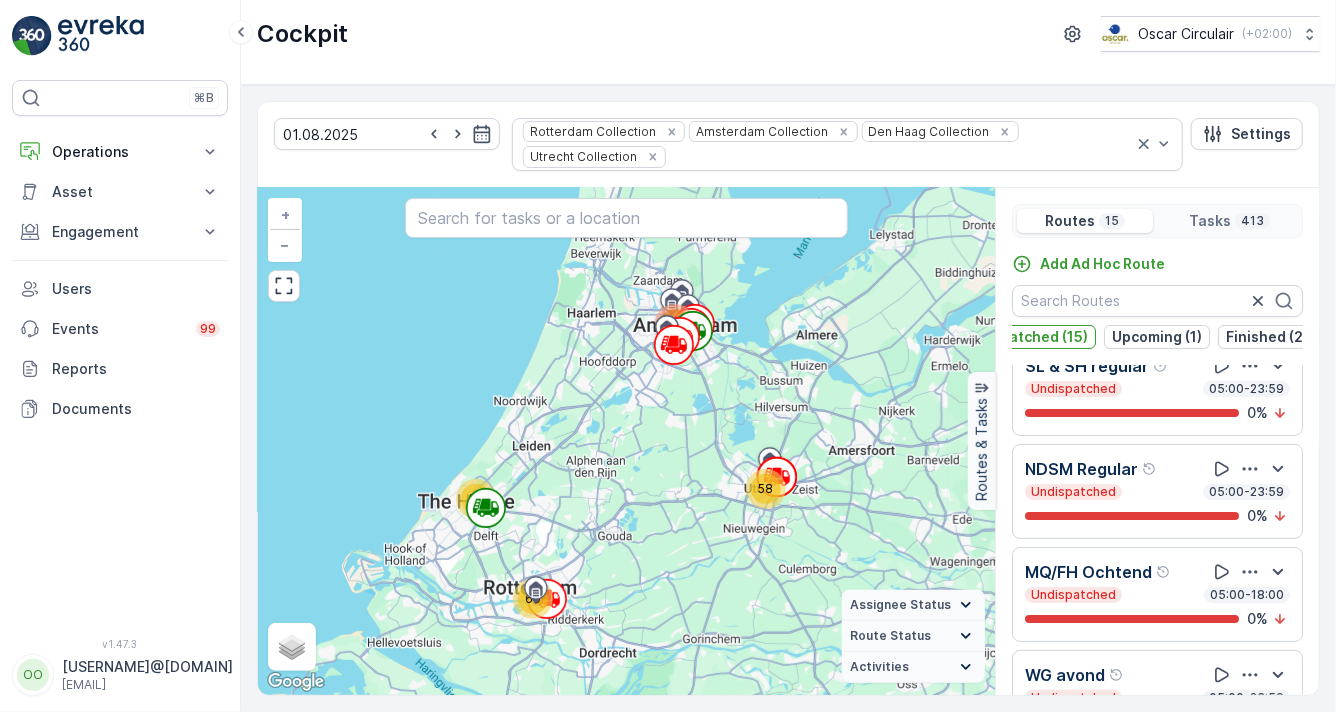scroll, scrollTop: 302, scrollLeft: 0, axis: vertical 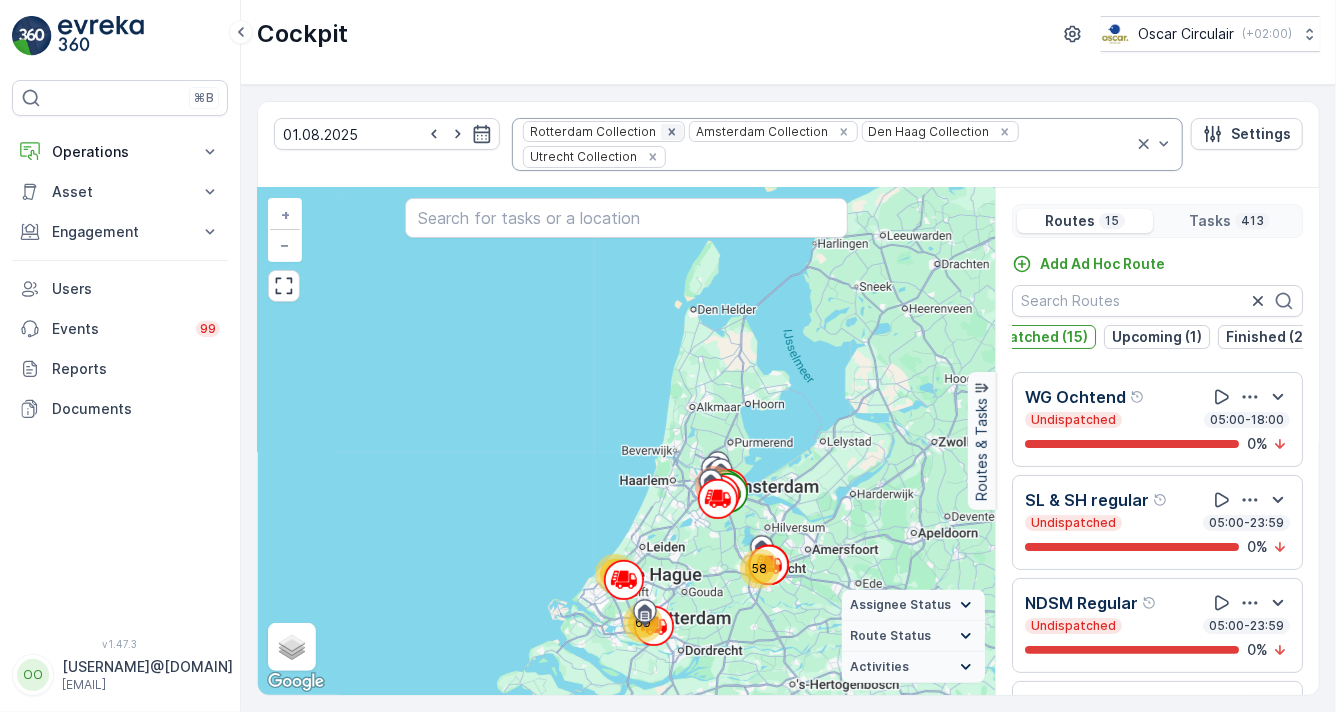 click 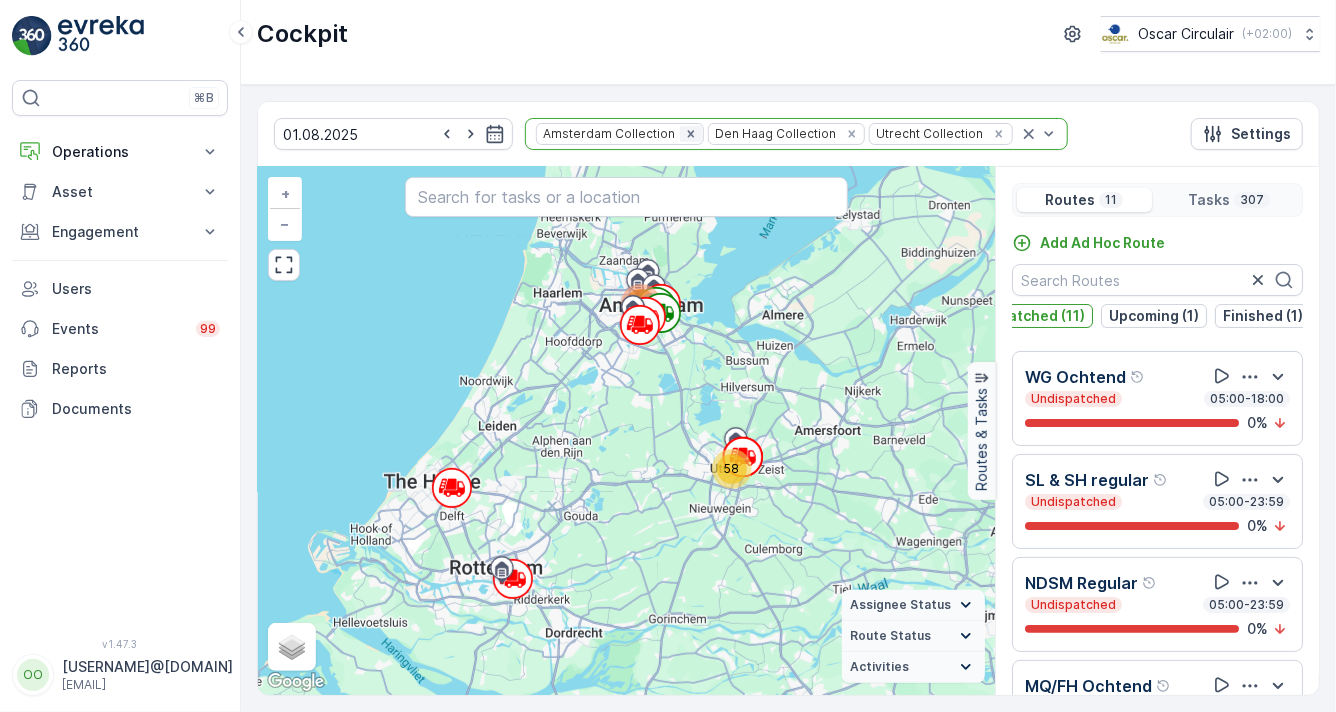 scroll, scrollTop: 0, scrollLeft: 283, axis: horizontal 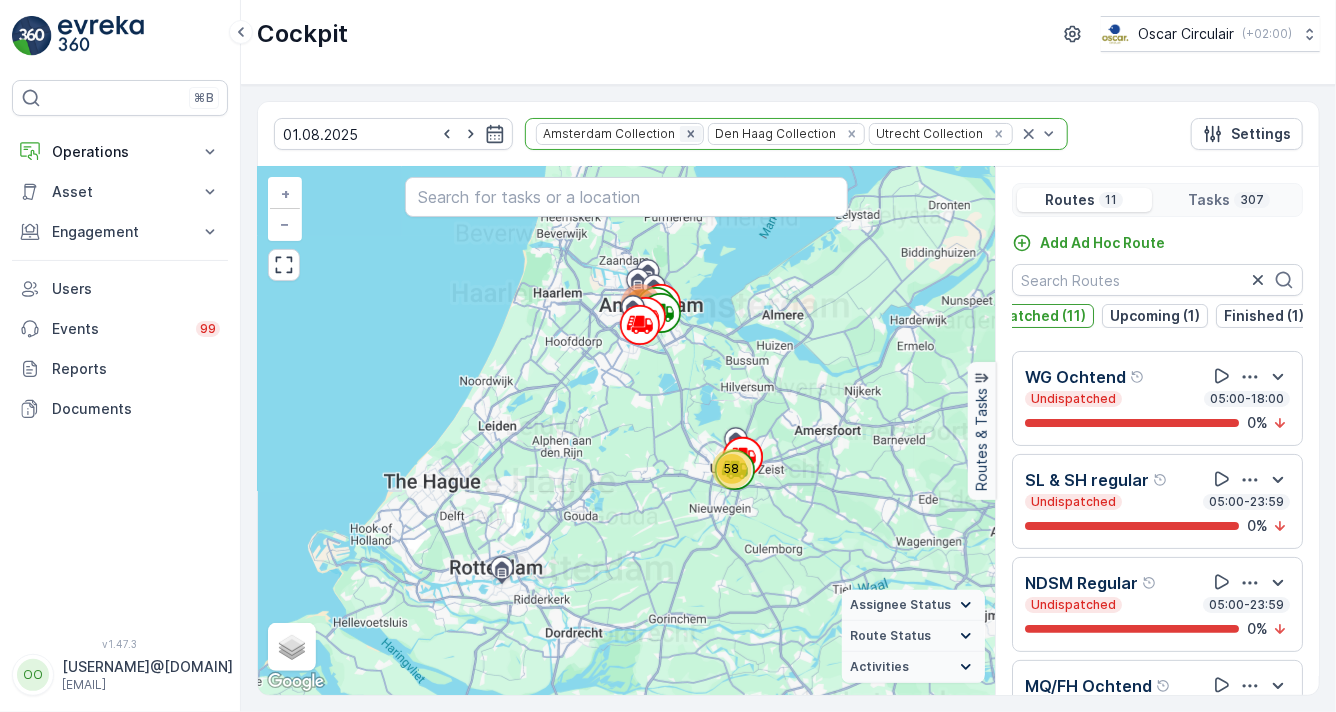 click 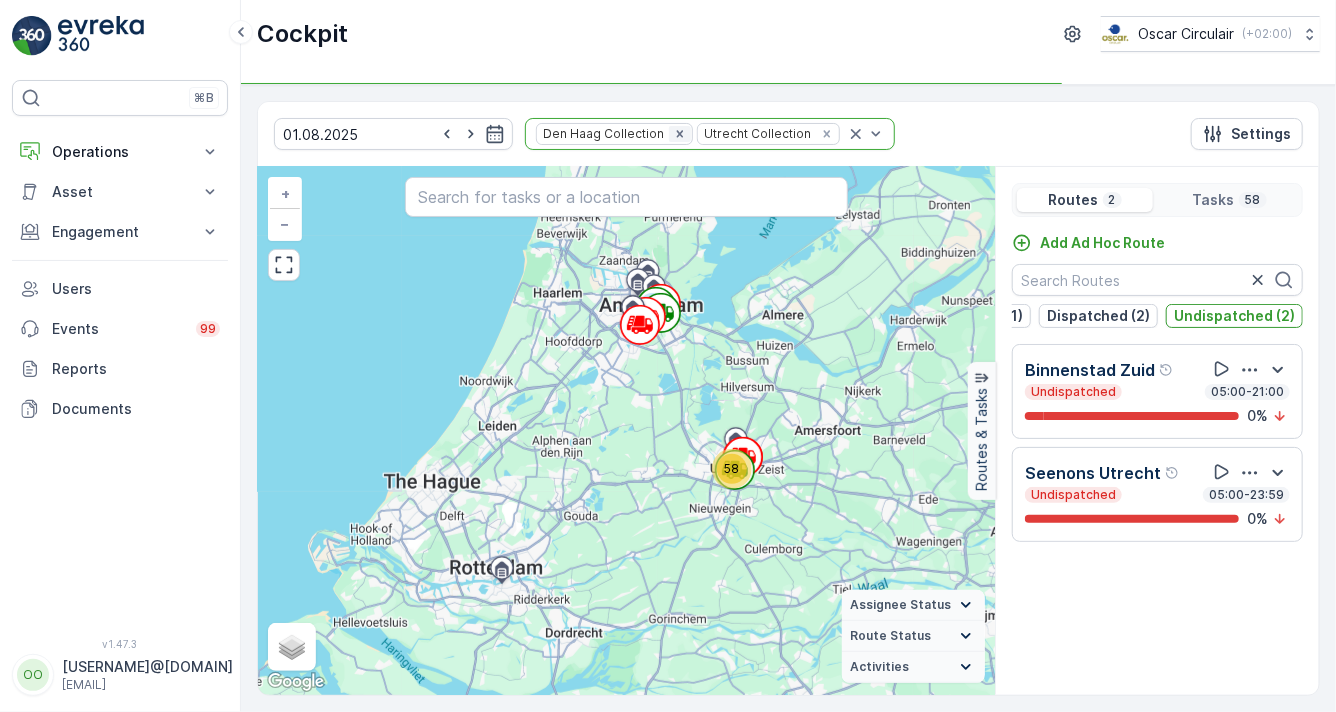 scroll, scrollTop: 0, scrollLeft: 0, axis: both 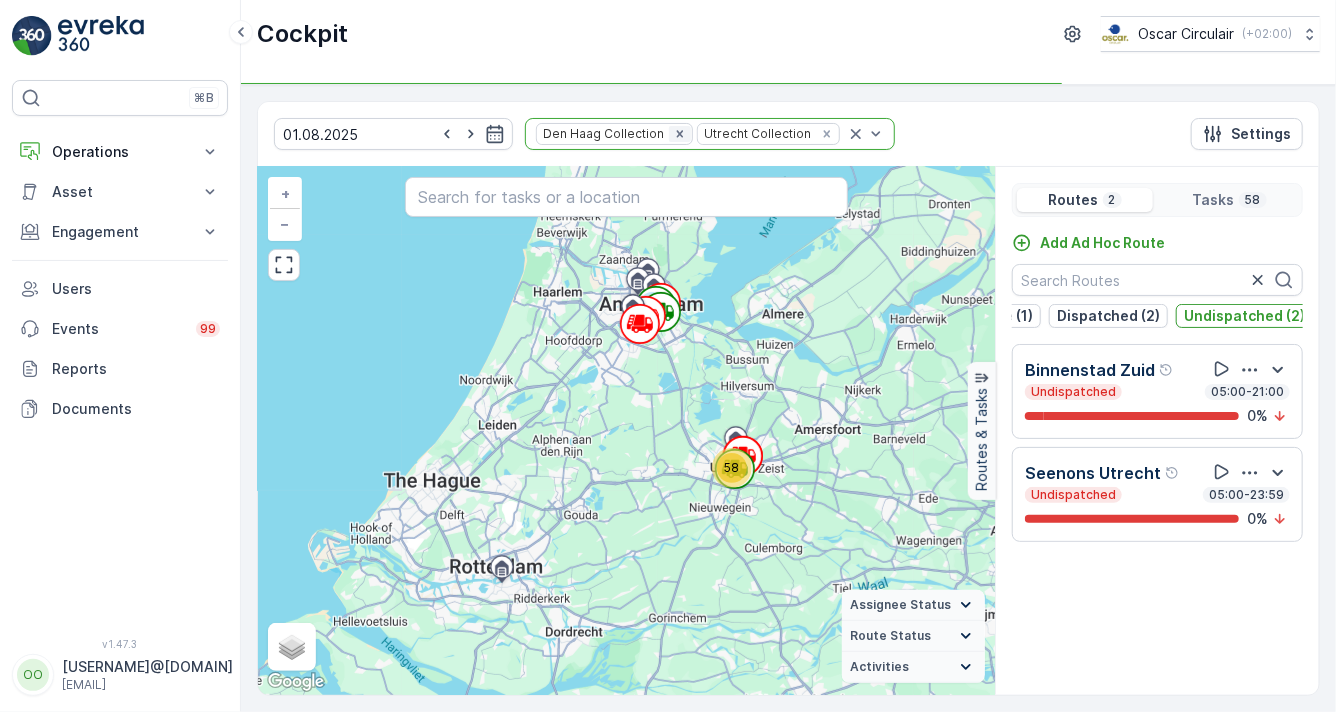 click 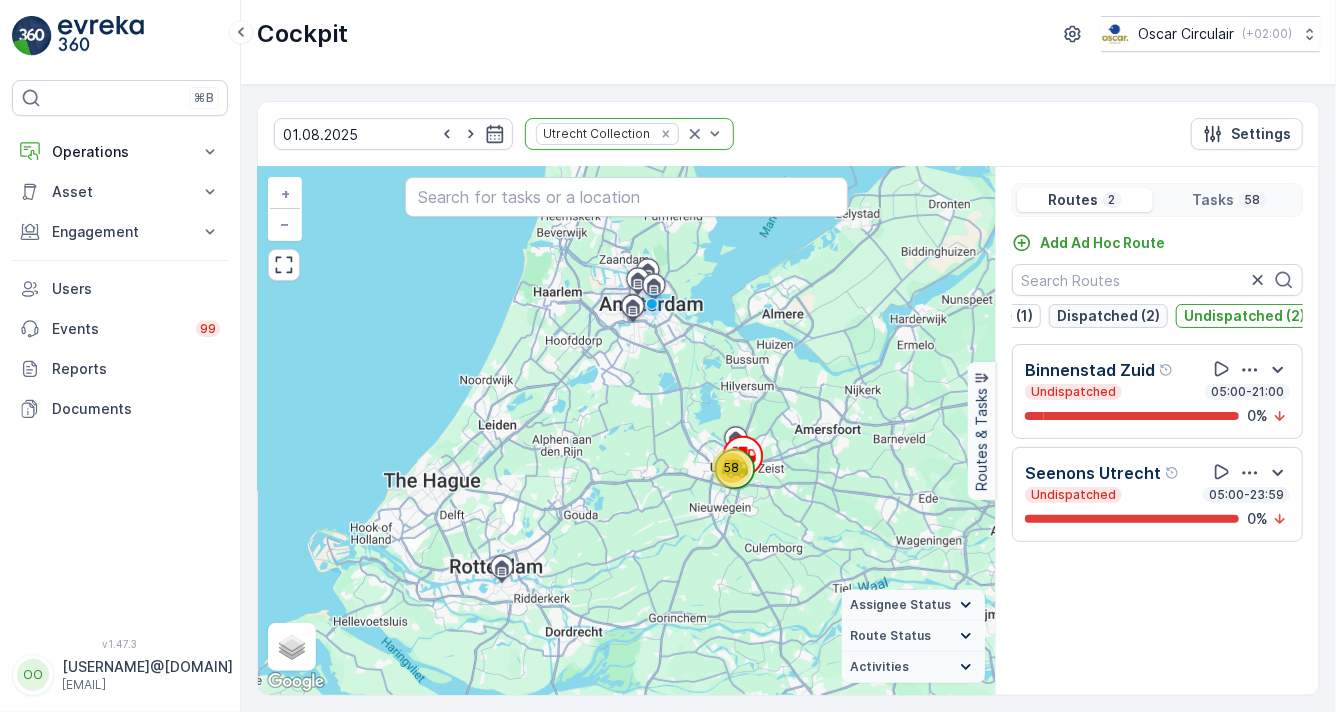 click on "Dispatched   (2)" at bounding box center (1108, 316) 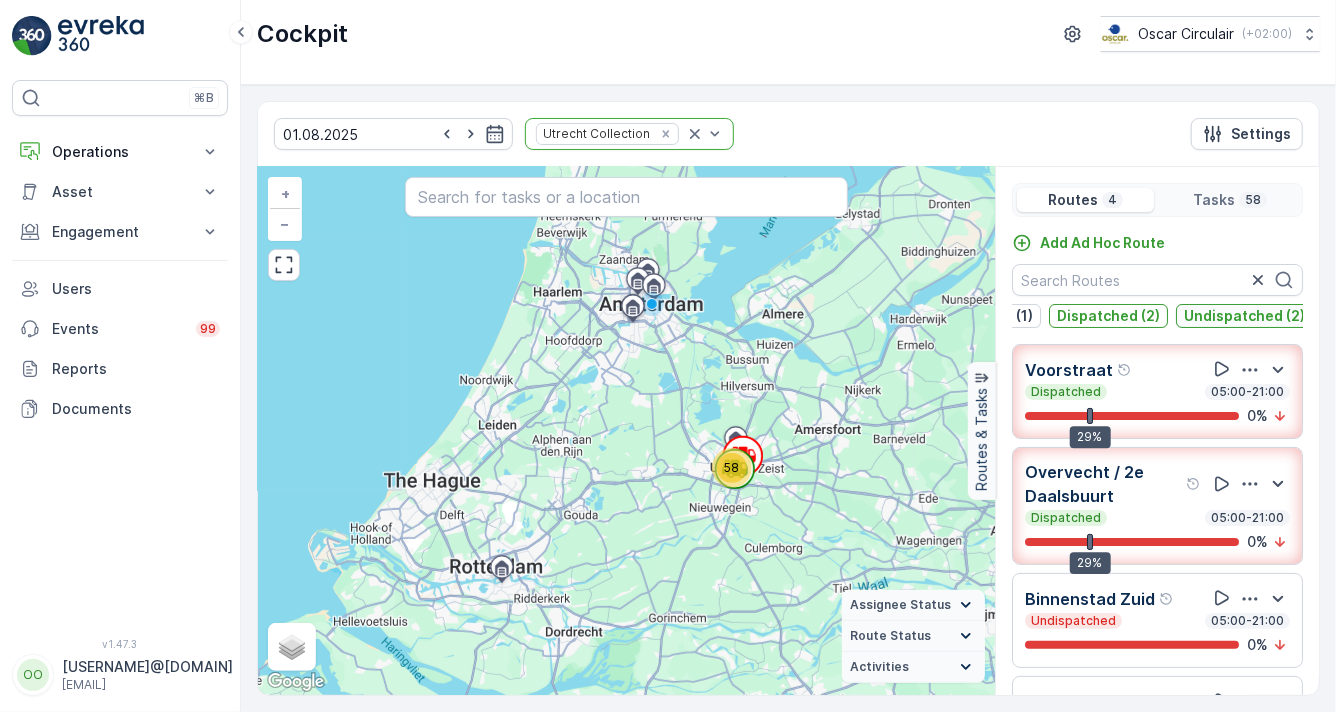 click on "Undispatched   (2)" at bounding box center [1244, 316] 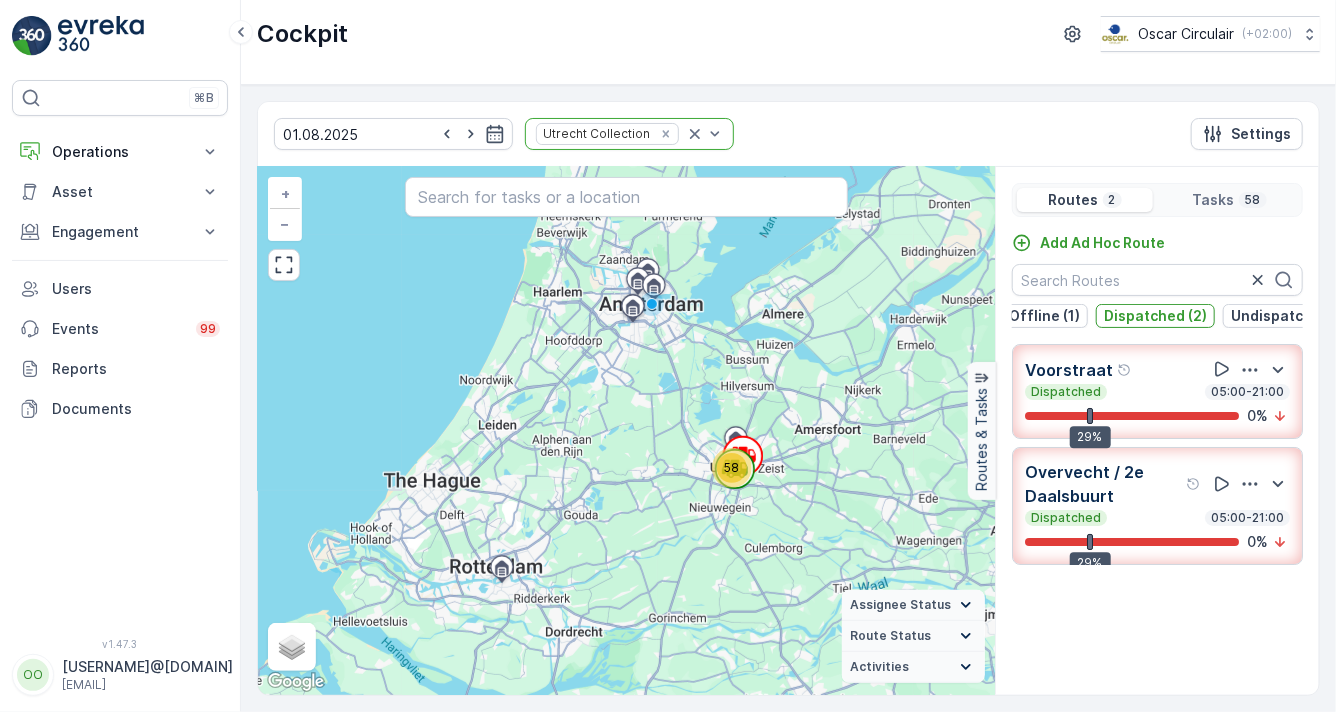 scroll, scrollTop: 0, scrollLeft: 0, axis: both 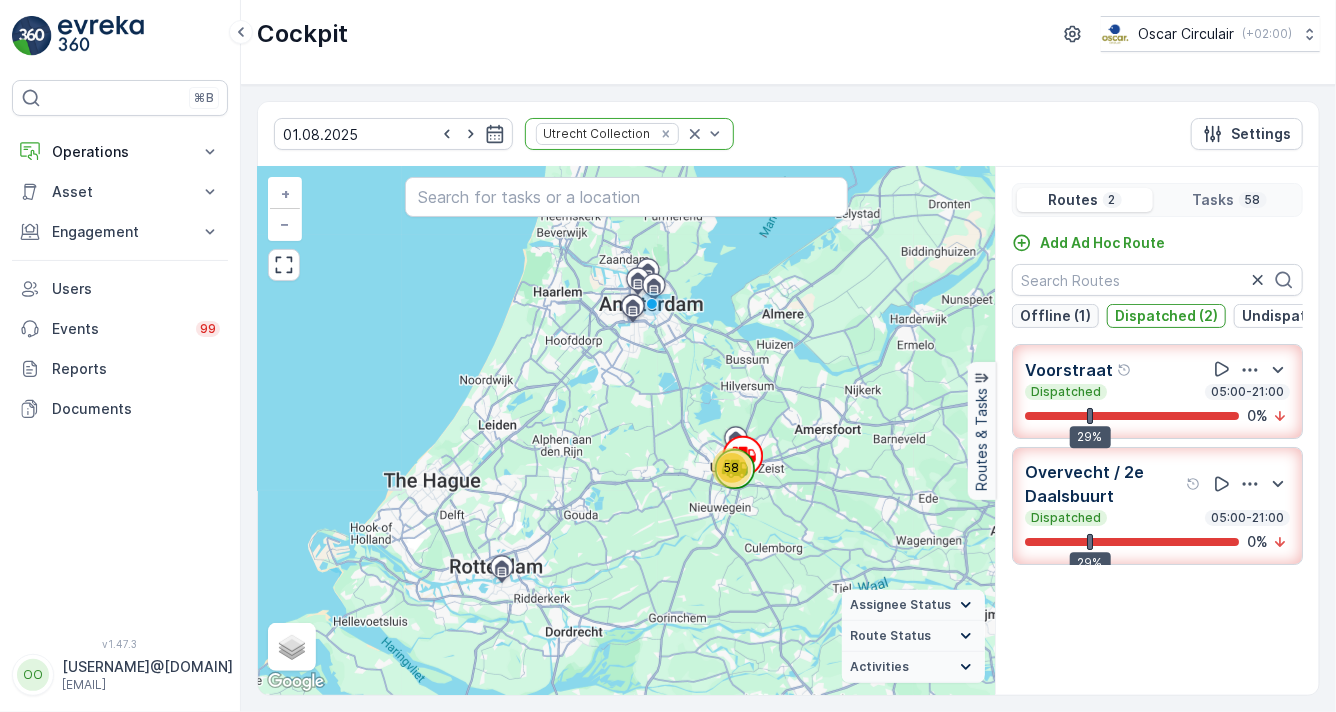 click on "Offline   (1)" at bounding box center [1055, 316] 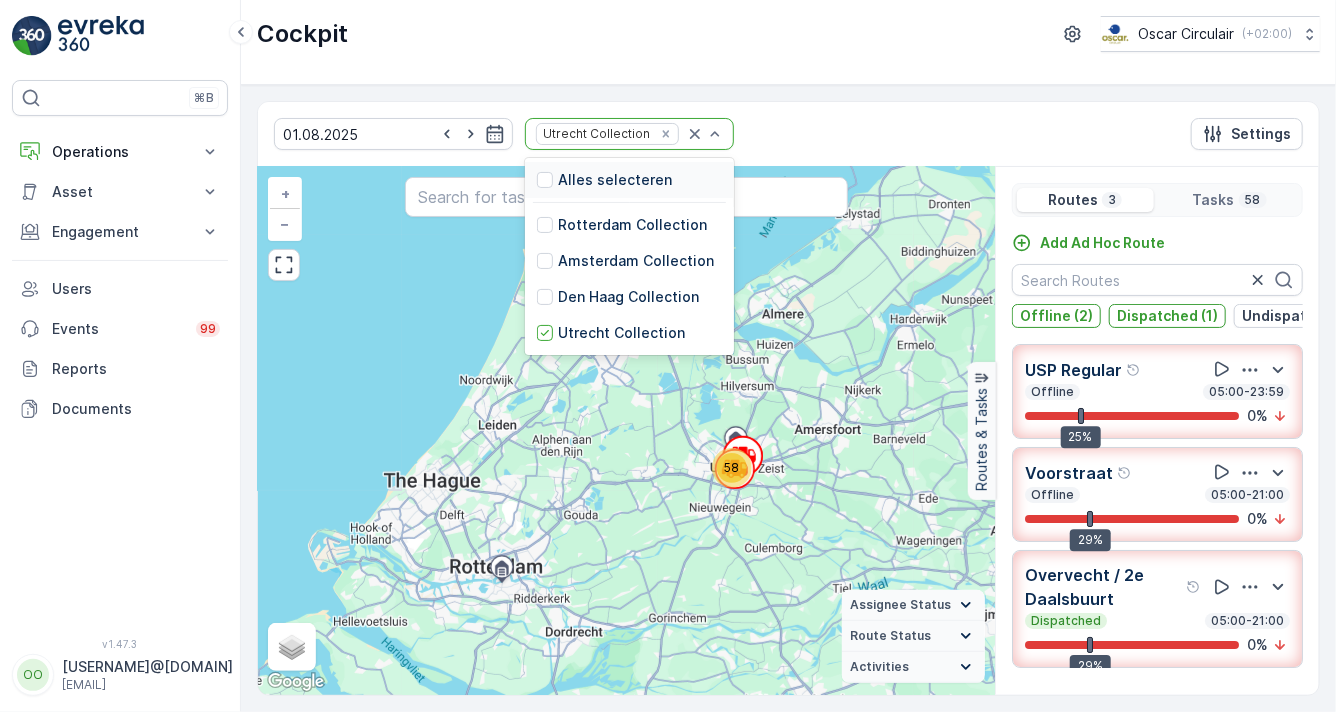 click on "Alles selecteren" at bounding box center (629, 180) 